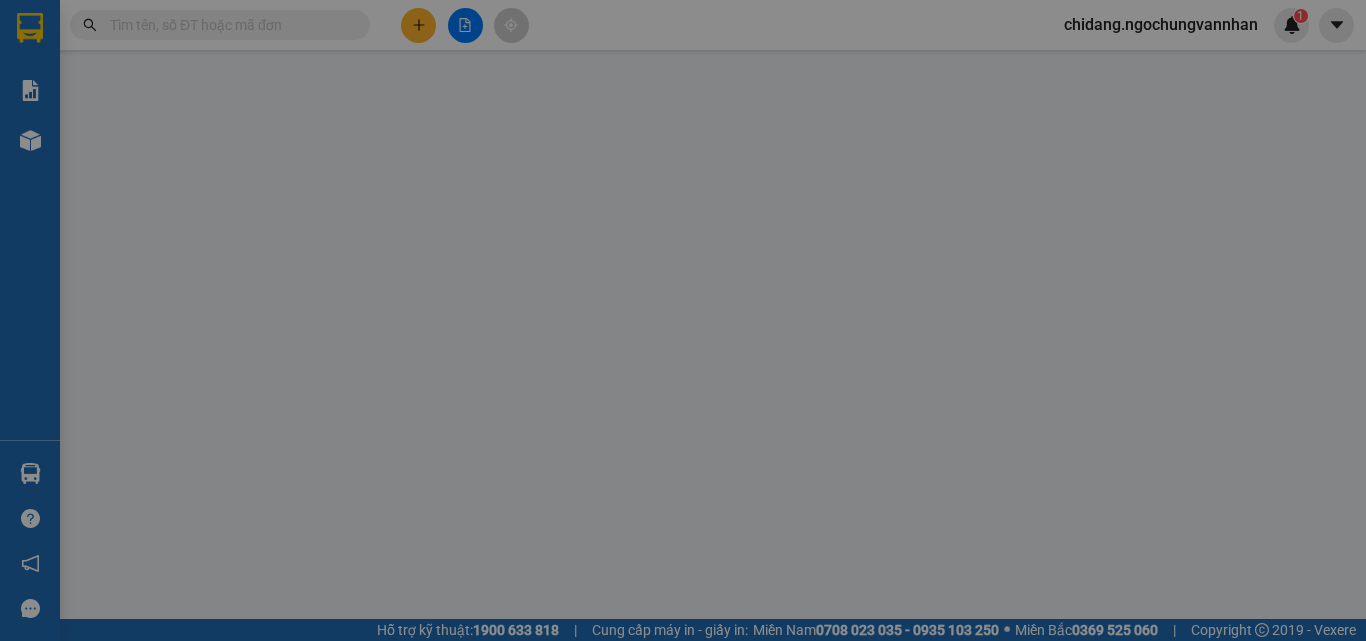 scroll, scrollTop: 0, scrollLeft: 0, axis: both 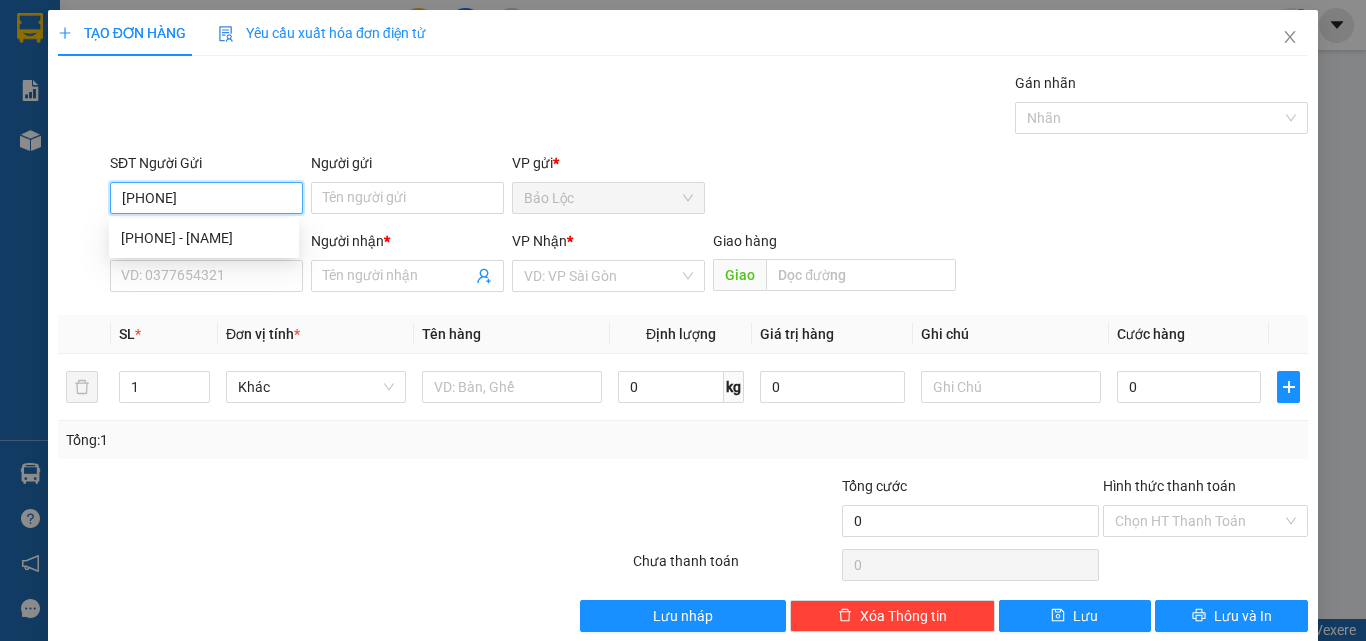 type on "[PHONE]" 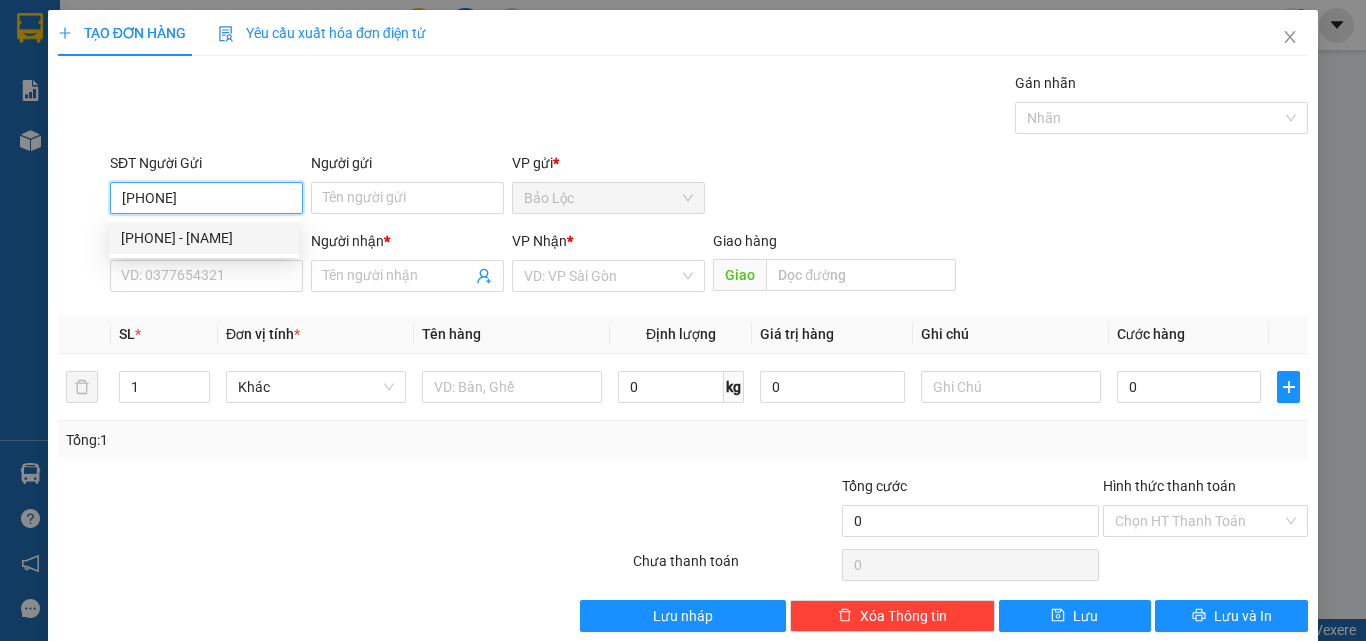click on "[PHONE] - [NAME]" at bounding box center (204, 238) 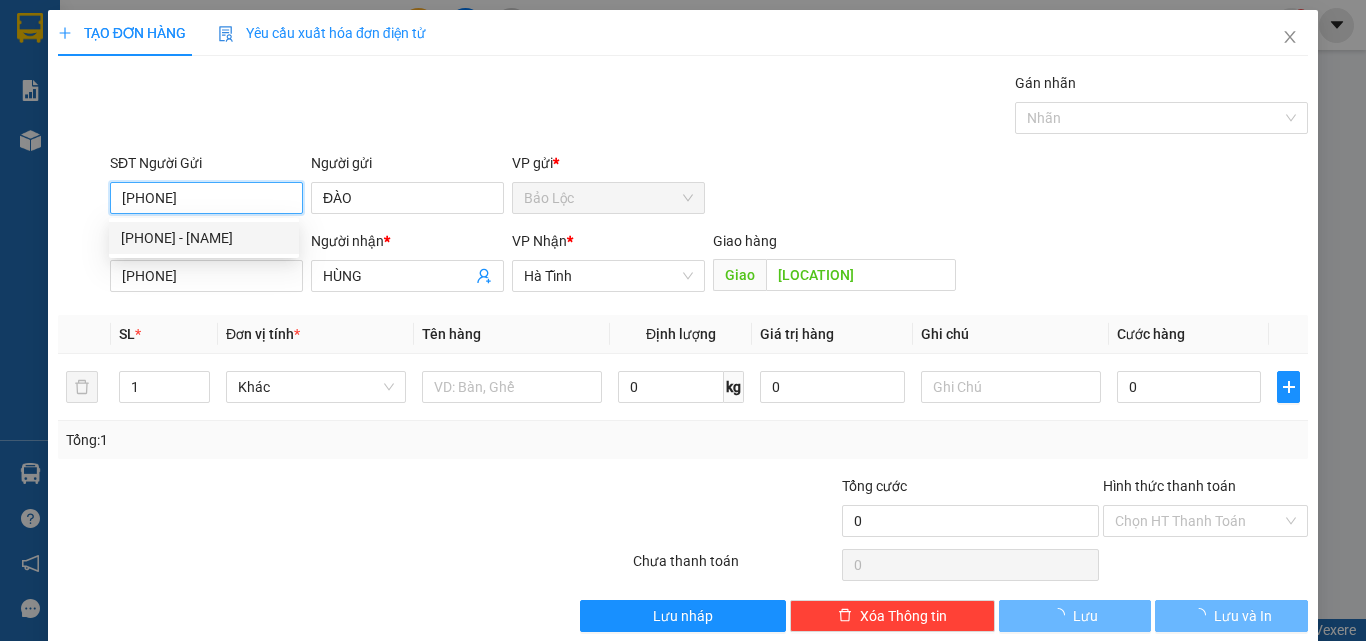 type on "200.000" 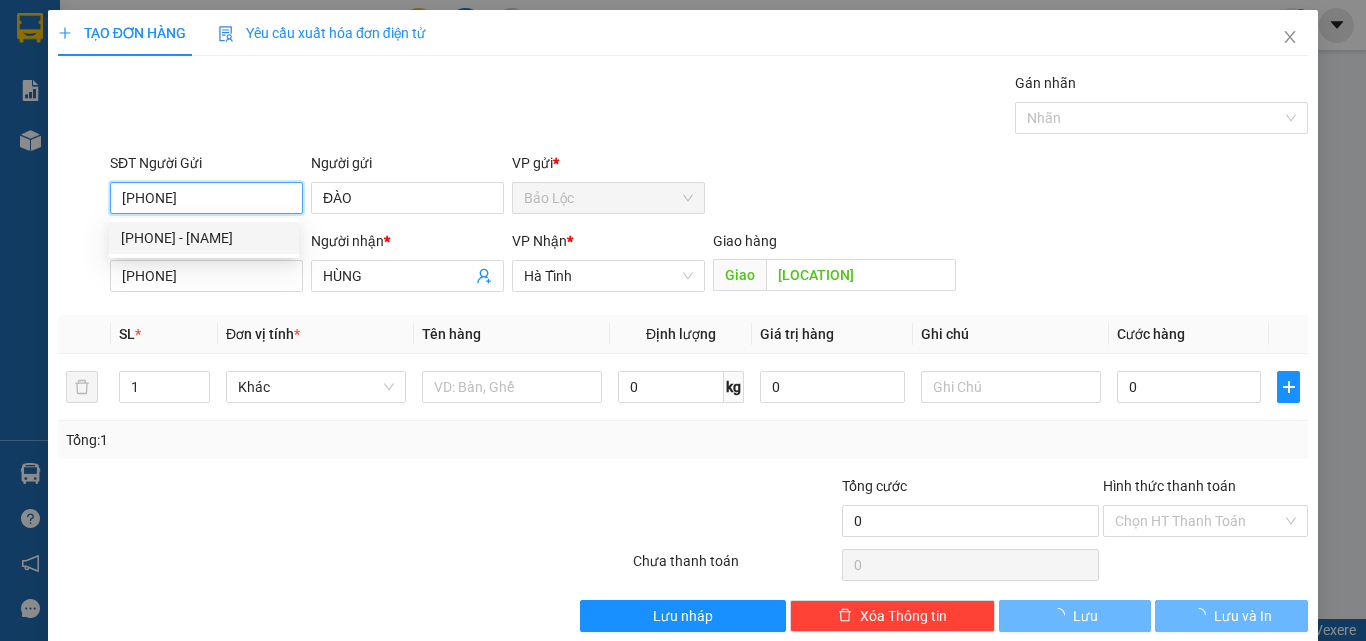type on "200.000" 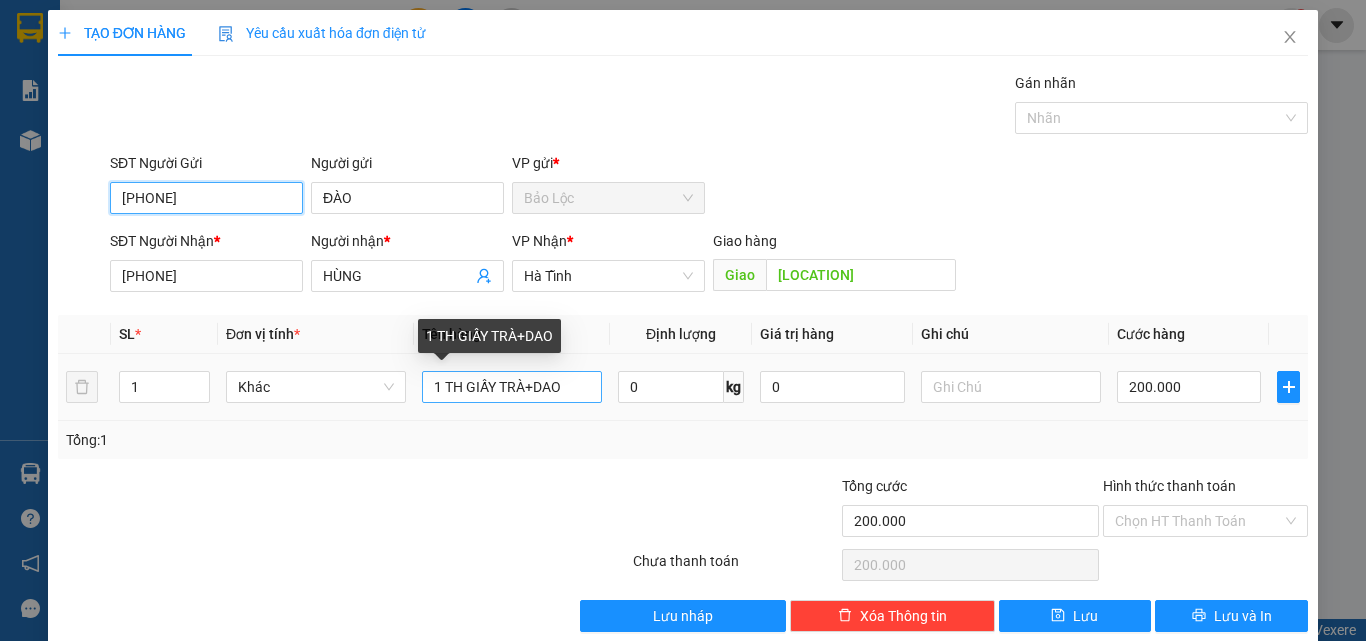 type on "[PHONE]" 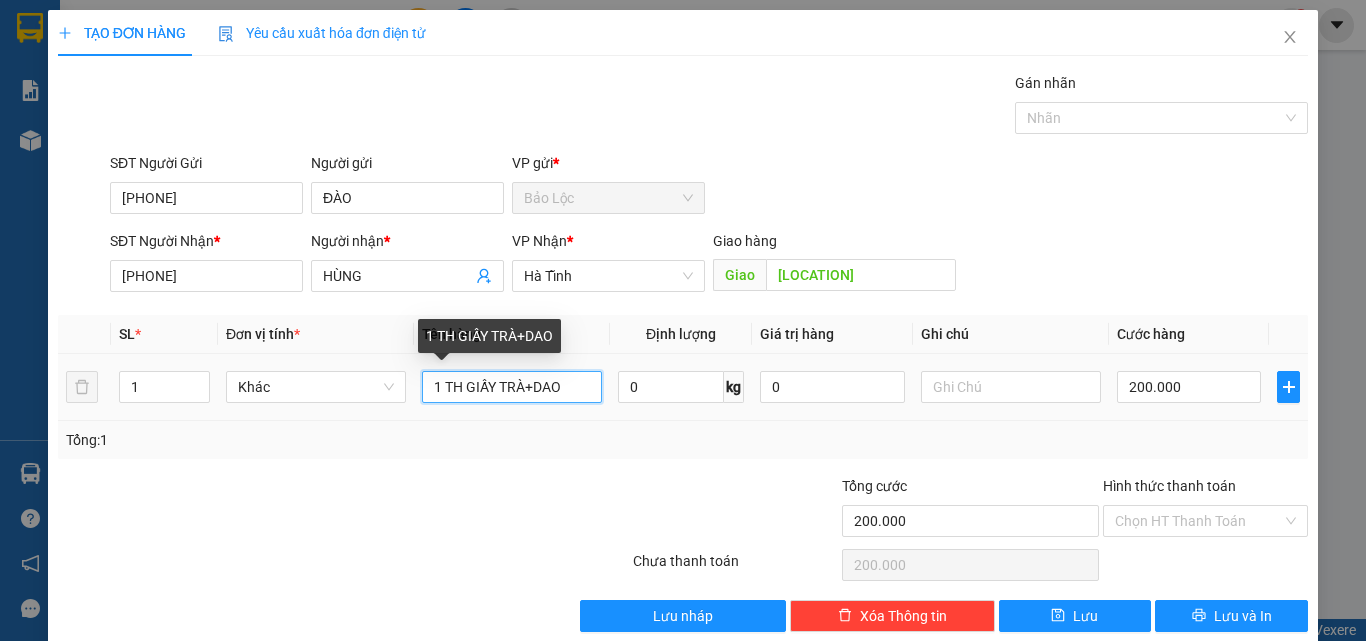 click on "1 TH GIẤY TRÀ+DAO" at bounding box center (512, 387) 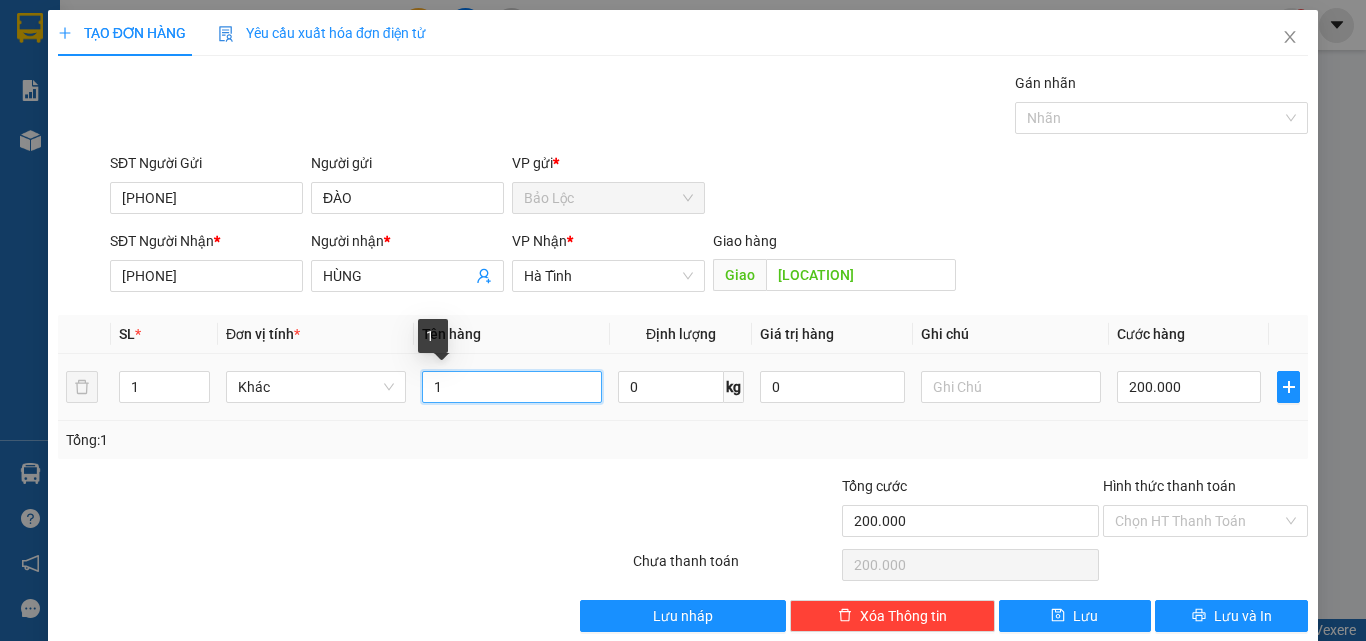 type on "1" 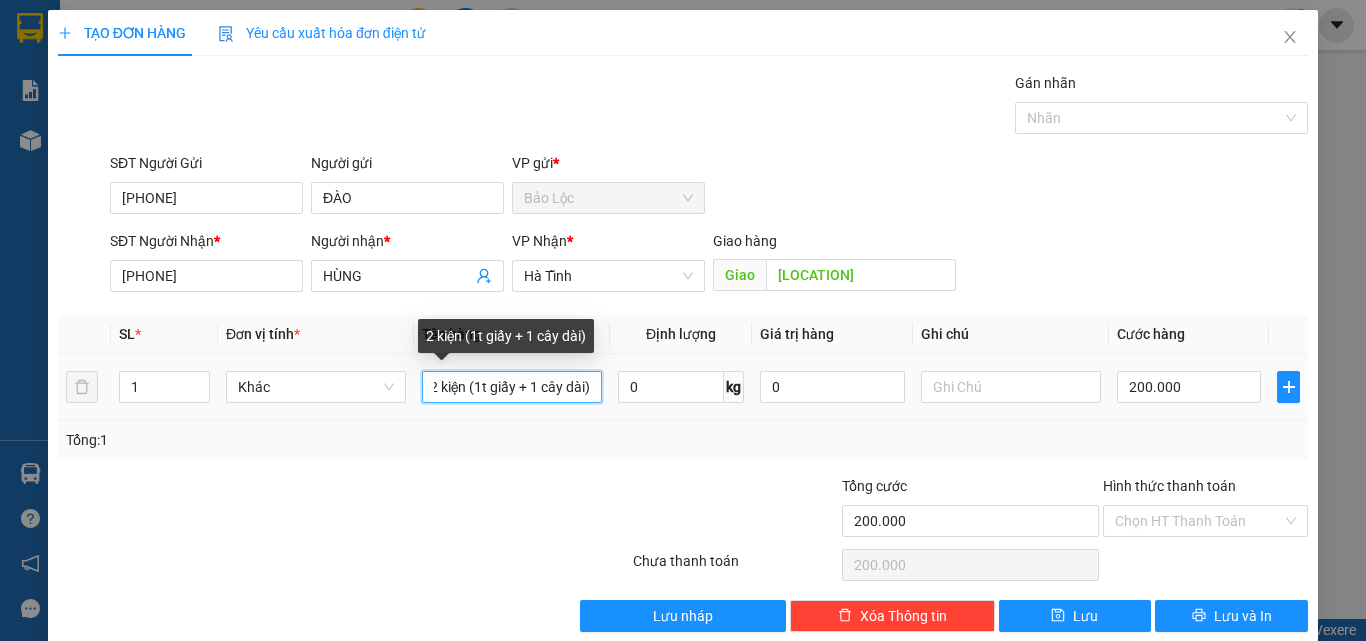 scroll, scrollTop: 0, scrollLeft: 10, axis: horizontal 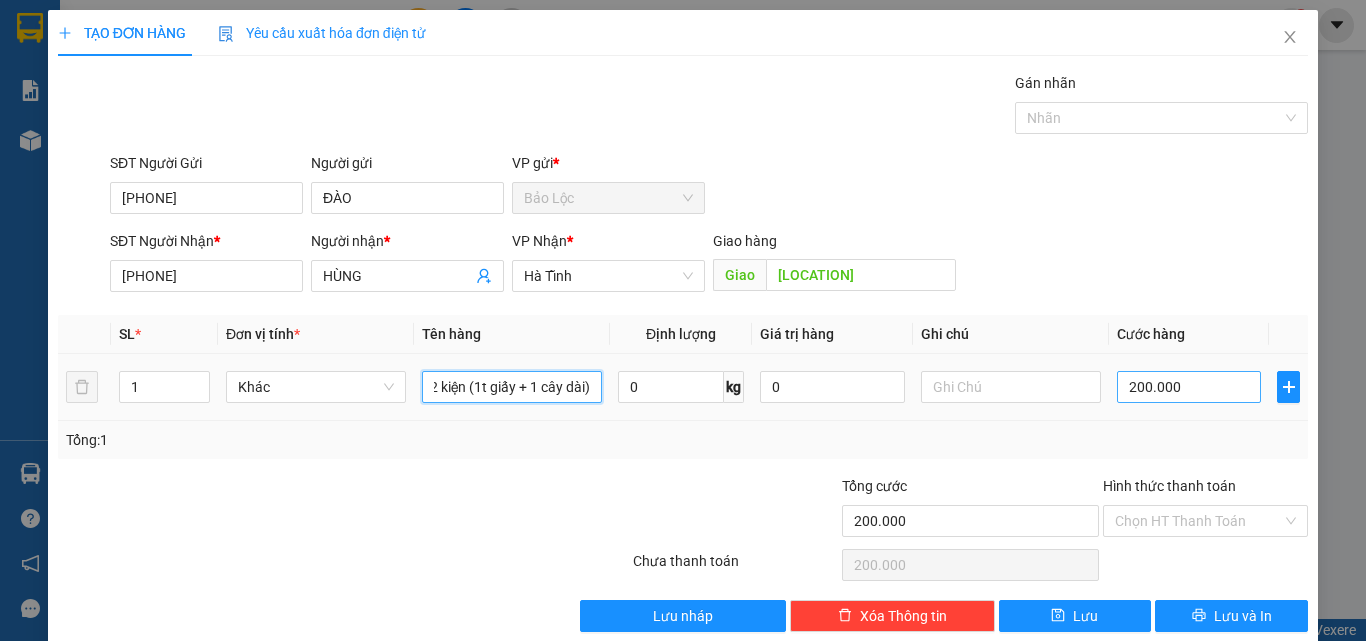 type on "2 kiện (1t giấy + 1 cây dài)" 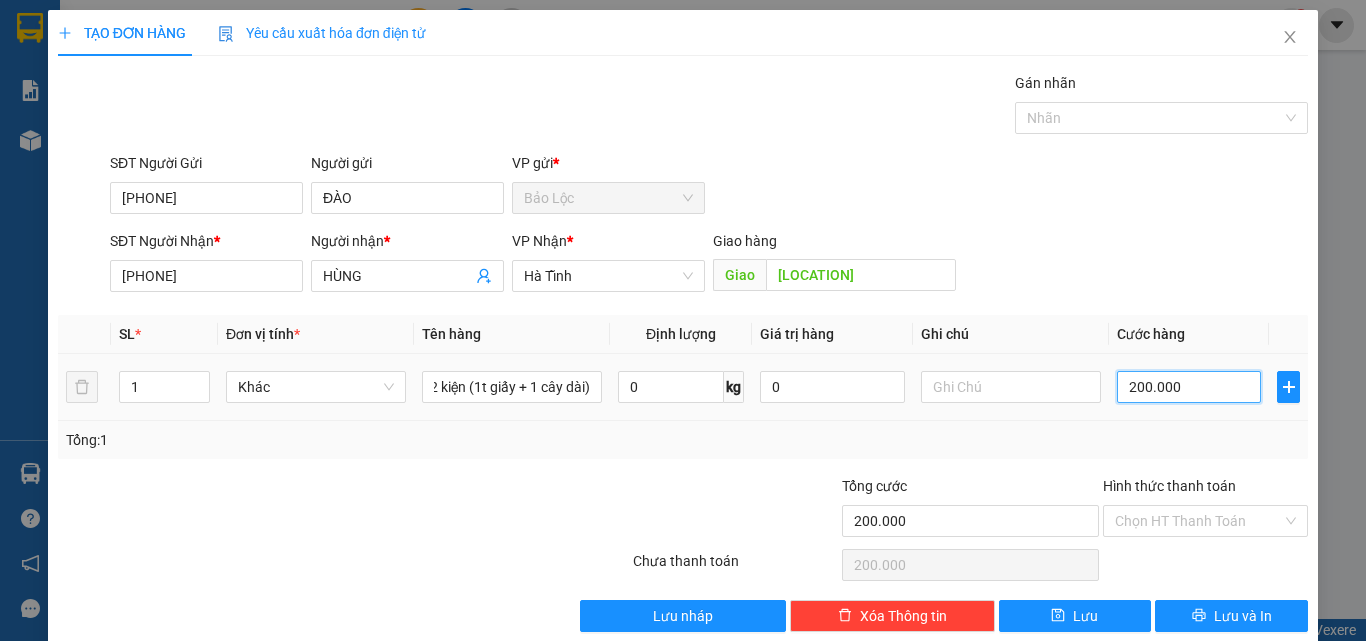 scroll, scrollTop: 0, scrollLeft: 0, axis: both 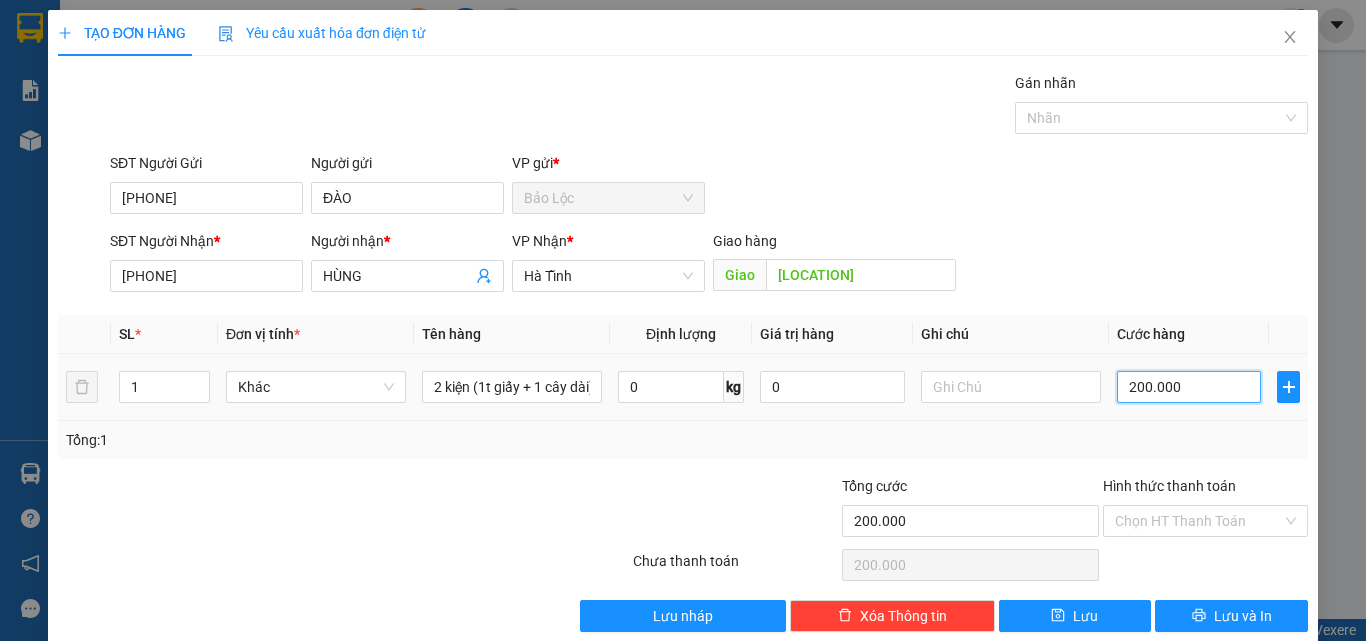 click on "200.000" at bounding box center [1189, 387] 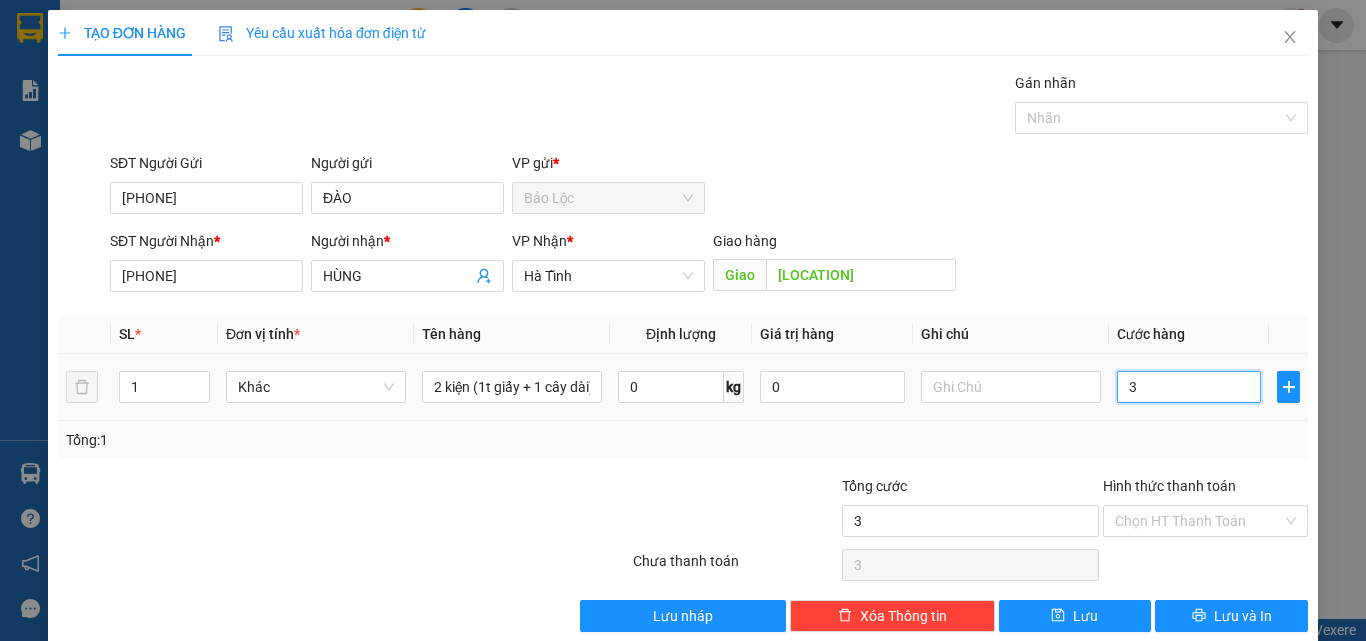 type on "30" 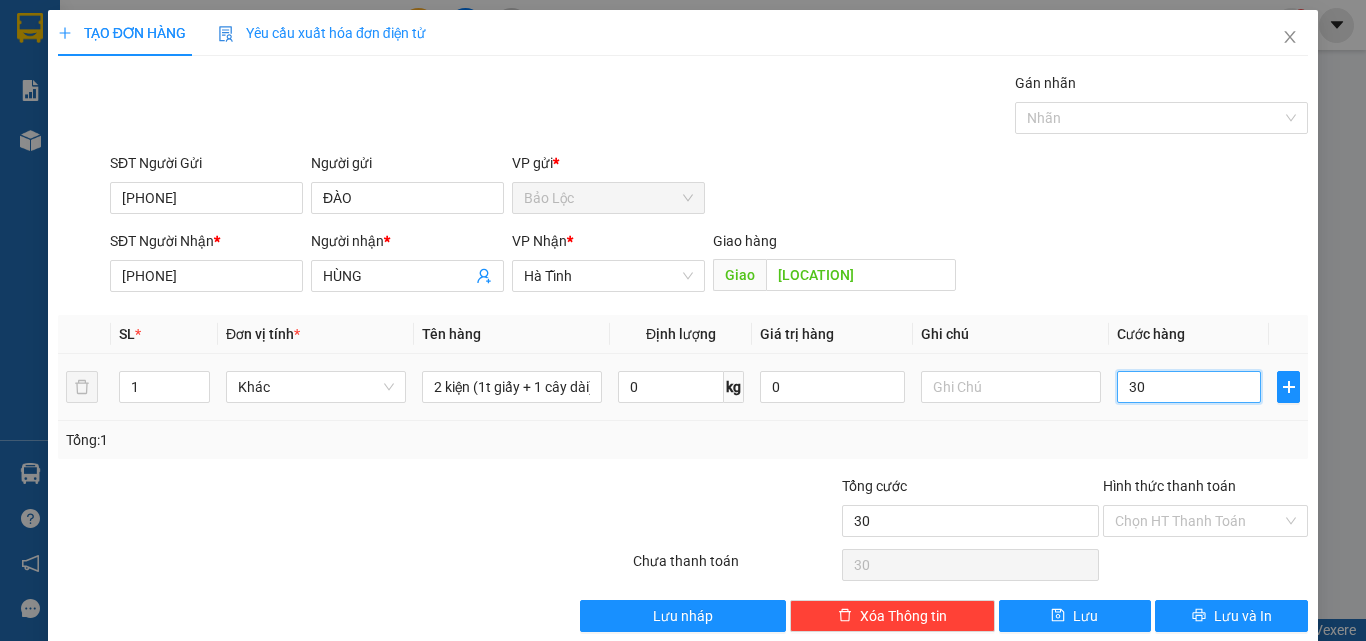 type on "300" 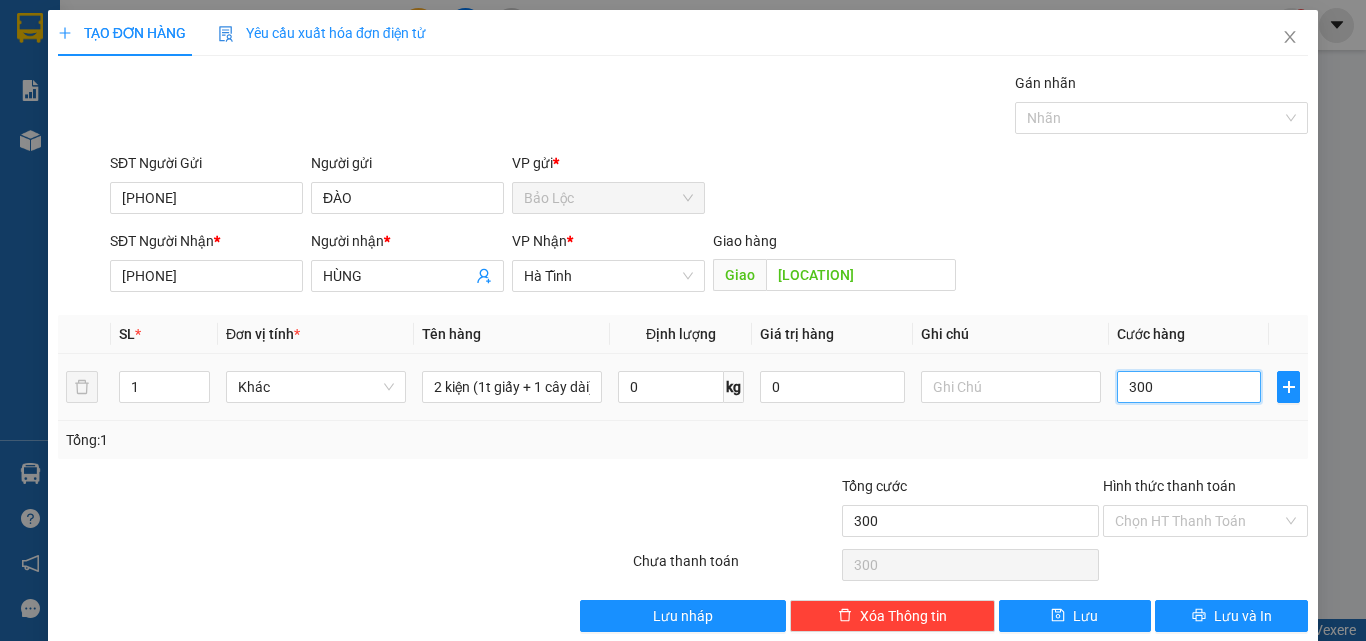 type on "3.000" 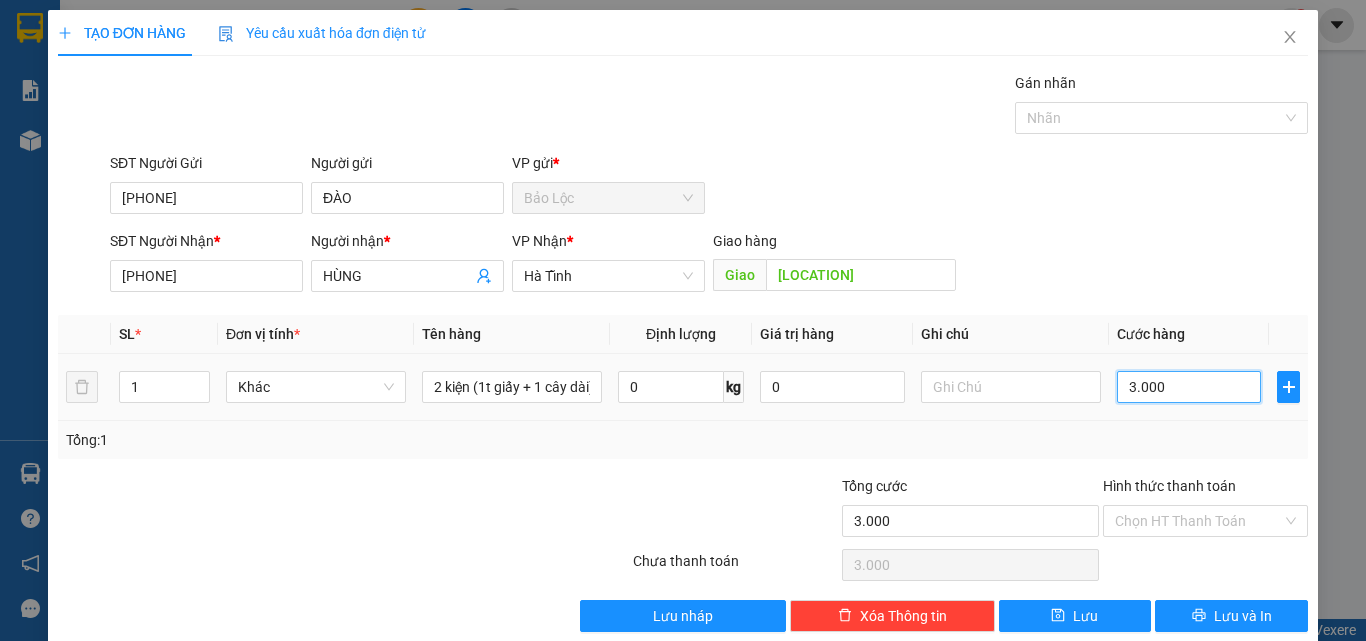 type on "30.000" 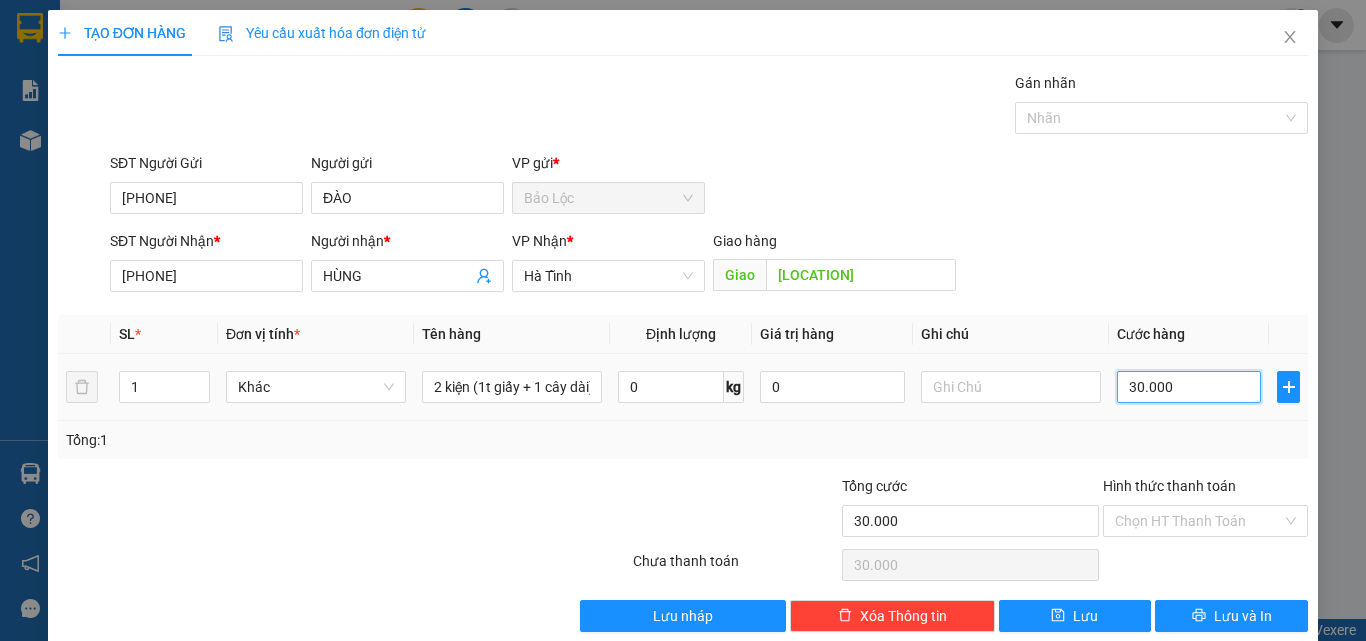 type on "300.000" 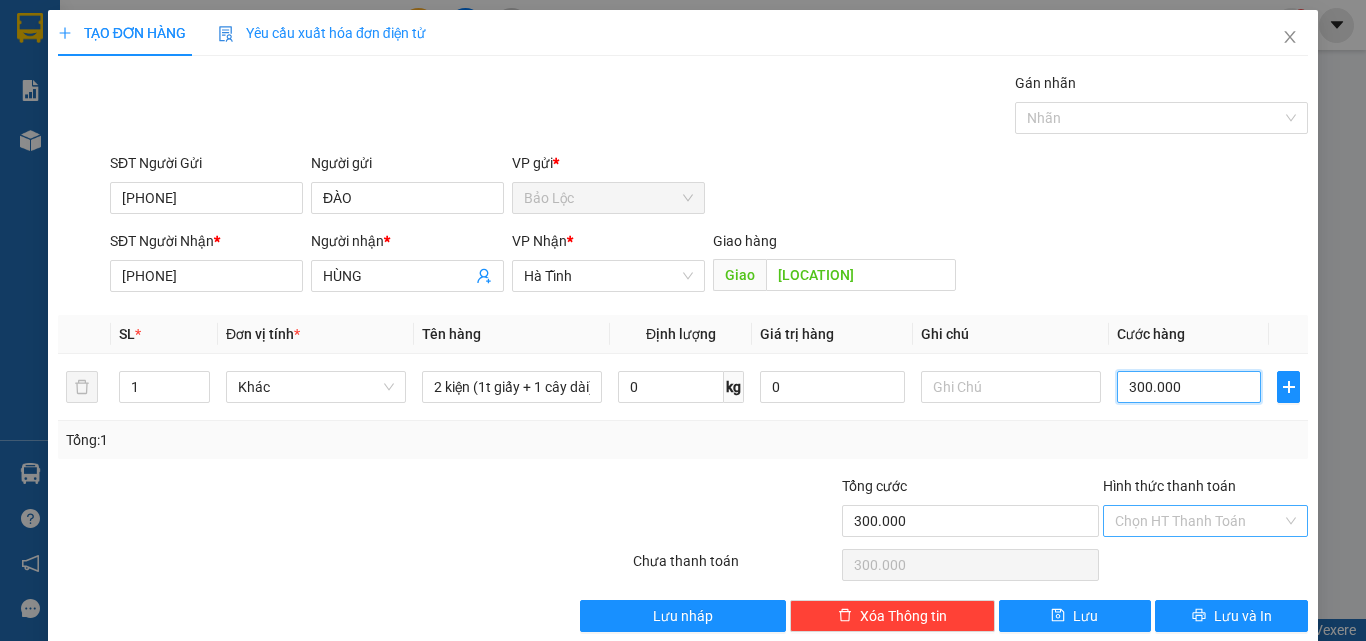 type on "300.000" 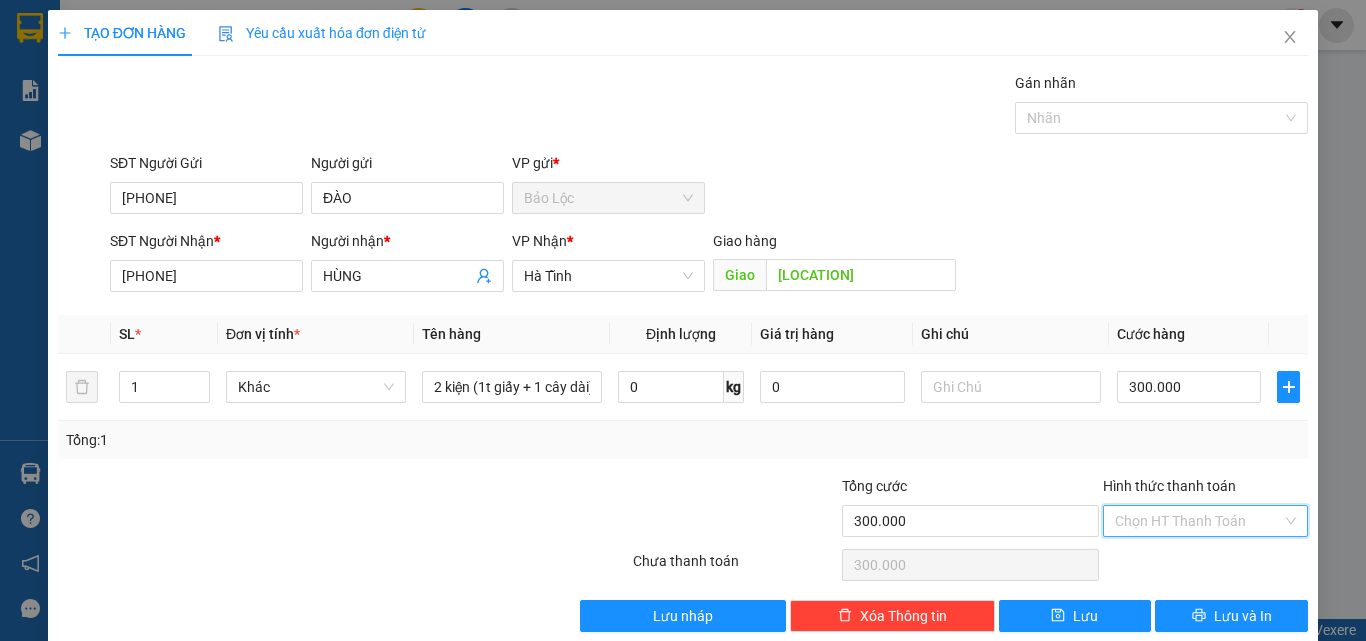 click on "Hình thức thanh toán" at bounding box center (1198, 521) 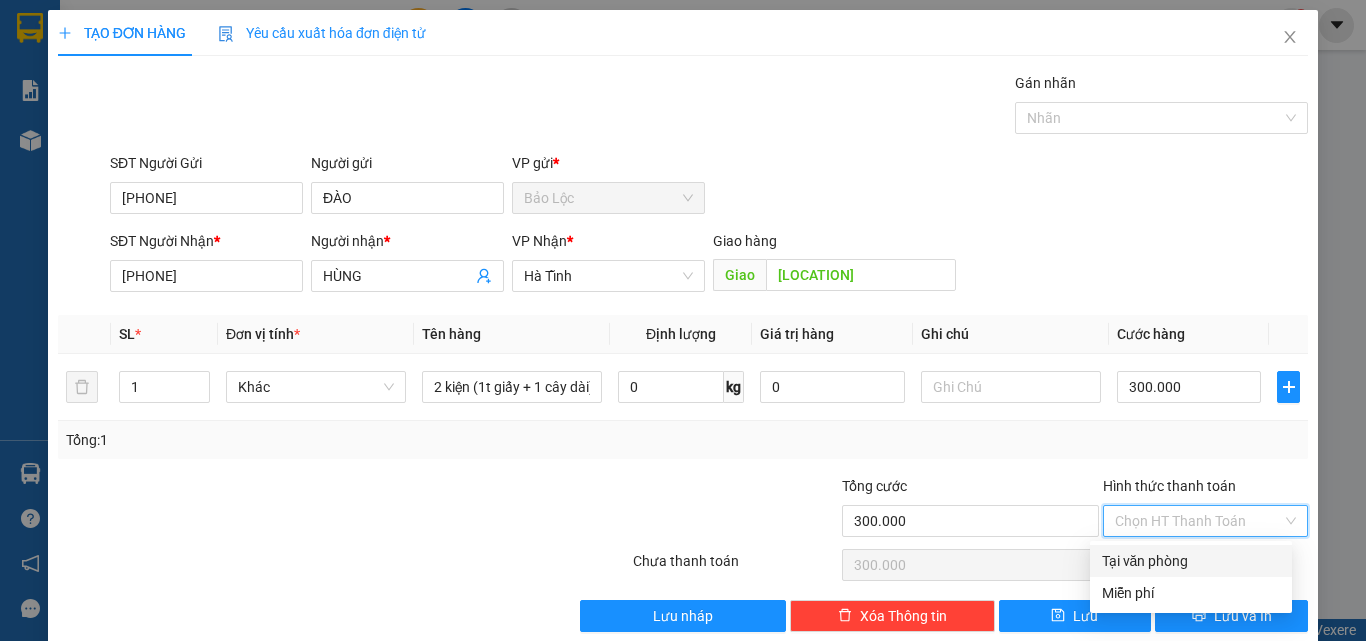 click on "Tại văn phòng" at bounding box center [1191, 561] 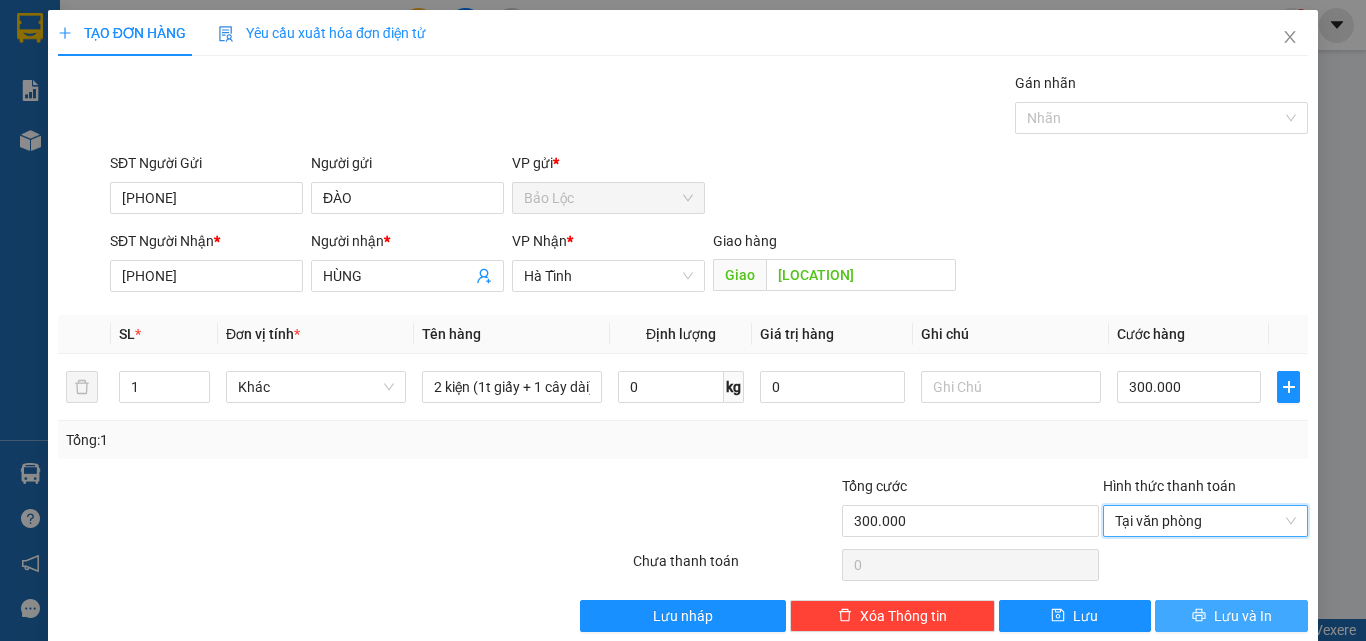 click 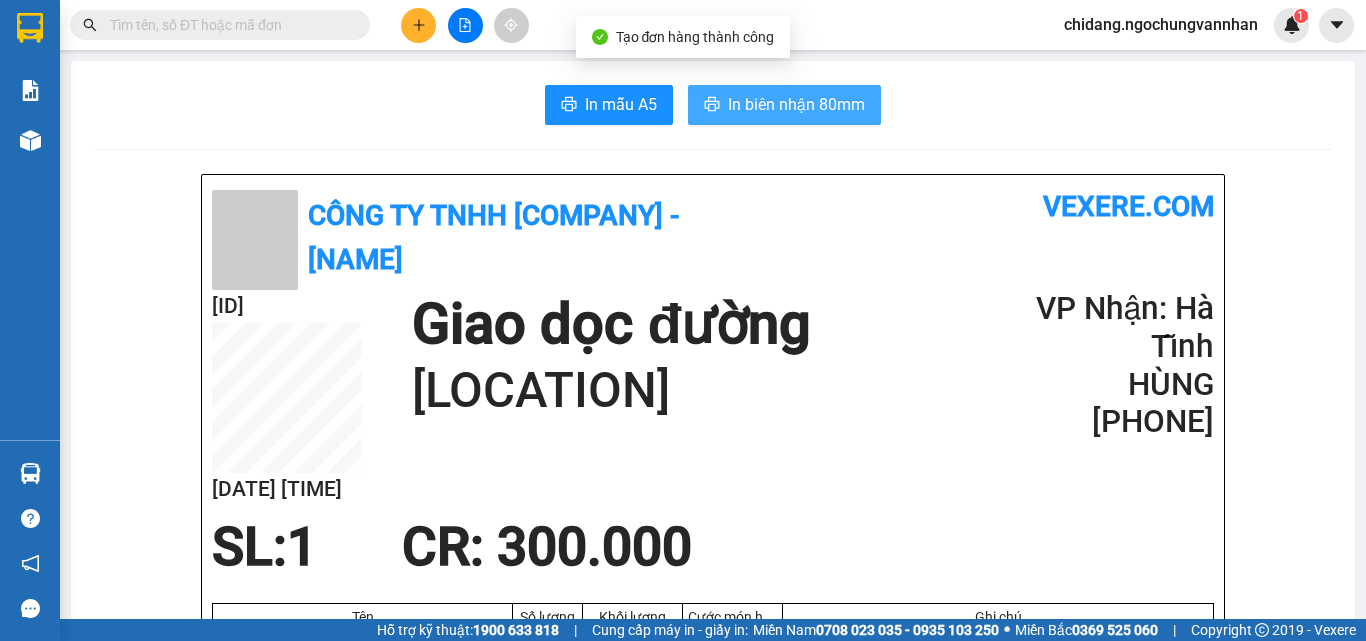 click on "In biên nhận 80mm" at bounding box center (796, 104) 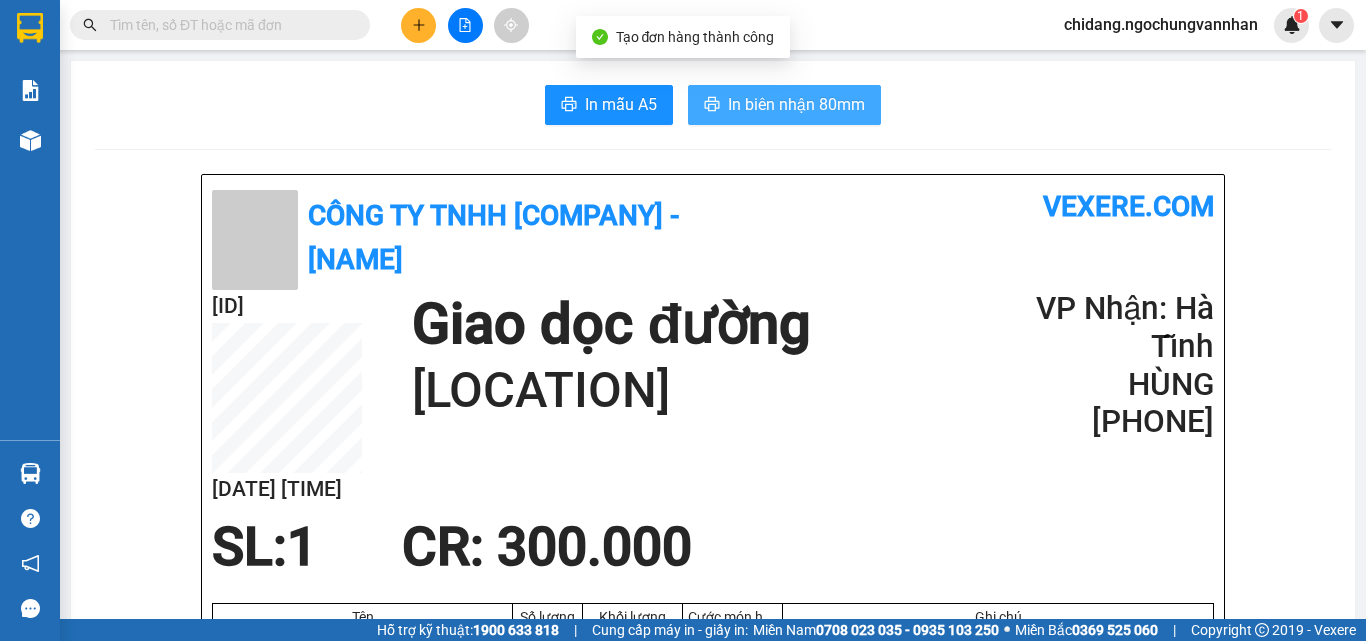 scroll, scrollTop: 0, scrollLeft: 0, axis: both 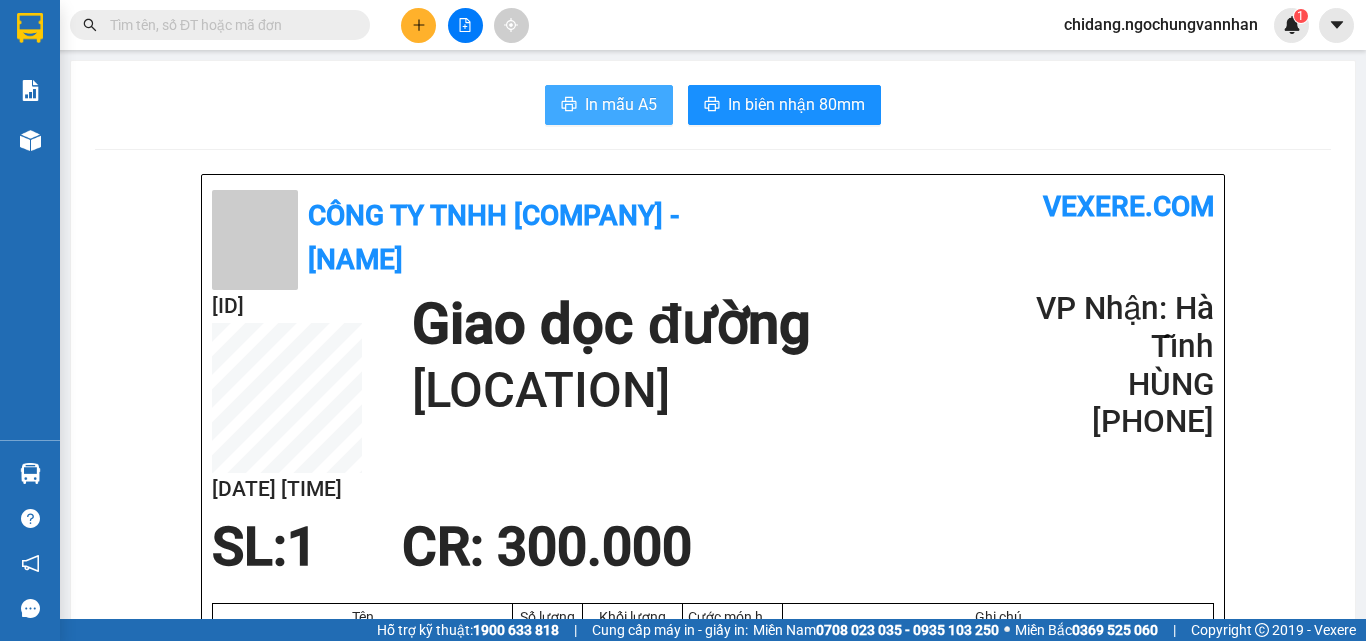 click on "In mẫu A5" at bounding box center (621, 104) 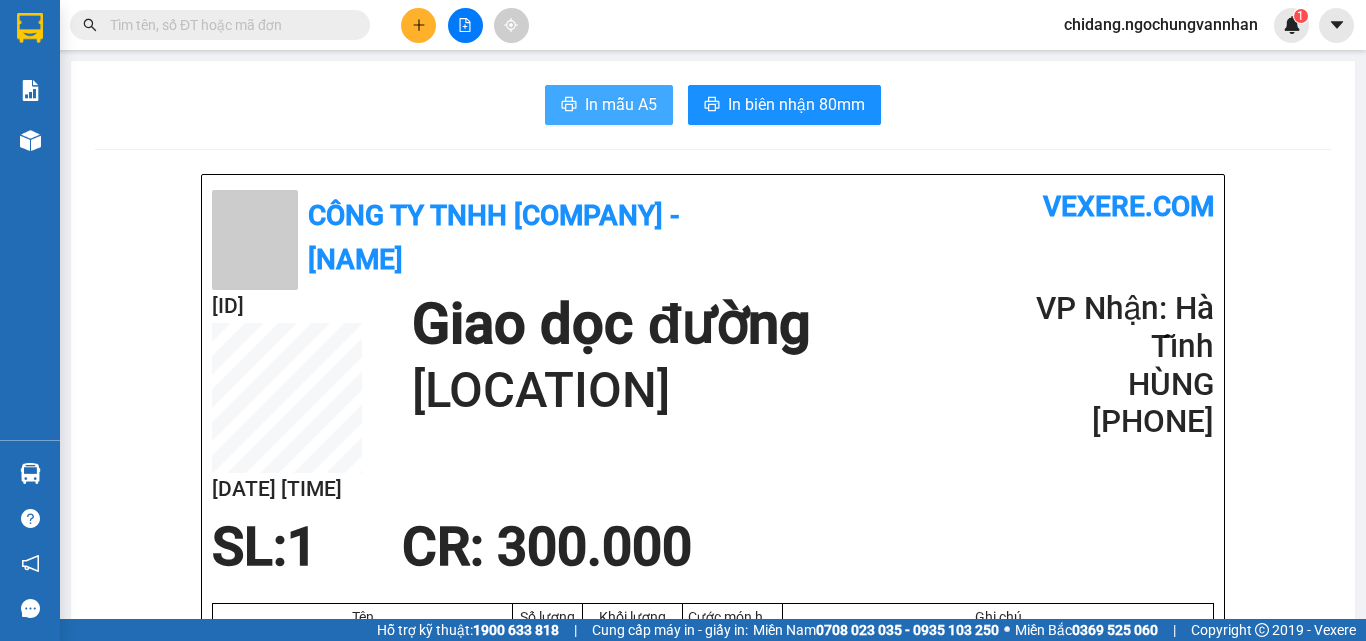 click on "In mẫu A5" at bounding box center (621, 104) 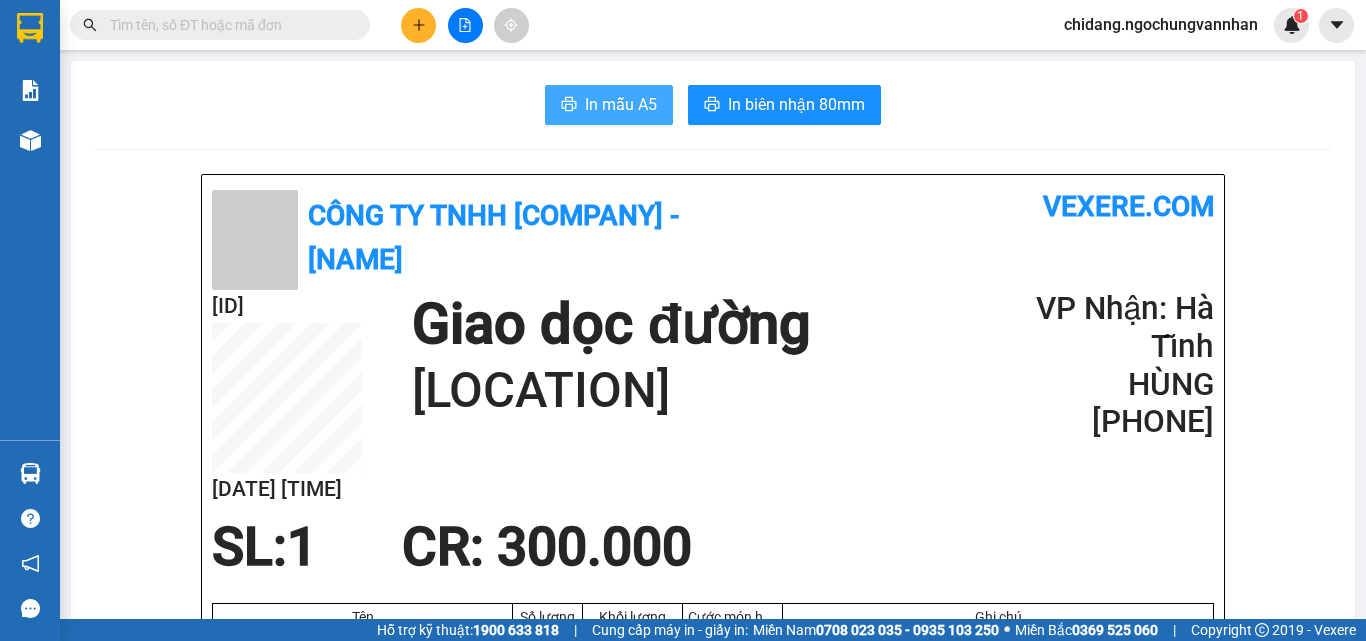 scroll, scrollTop: 0, scrollLeft: 0, axis: both 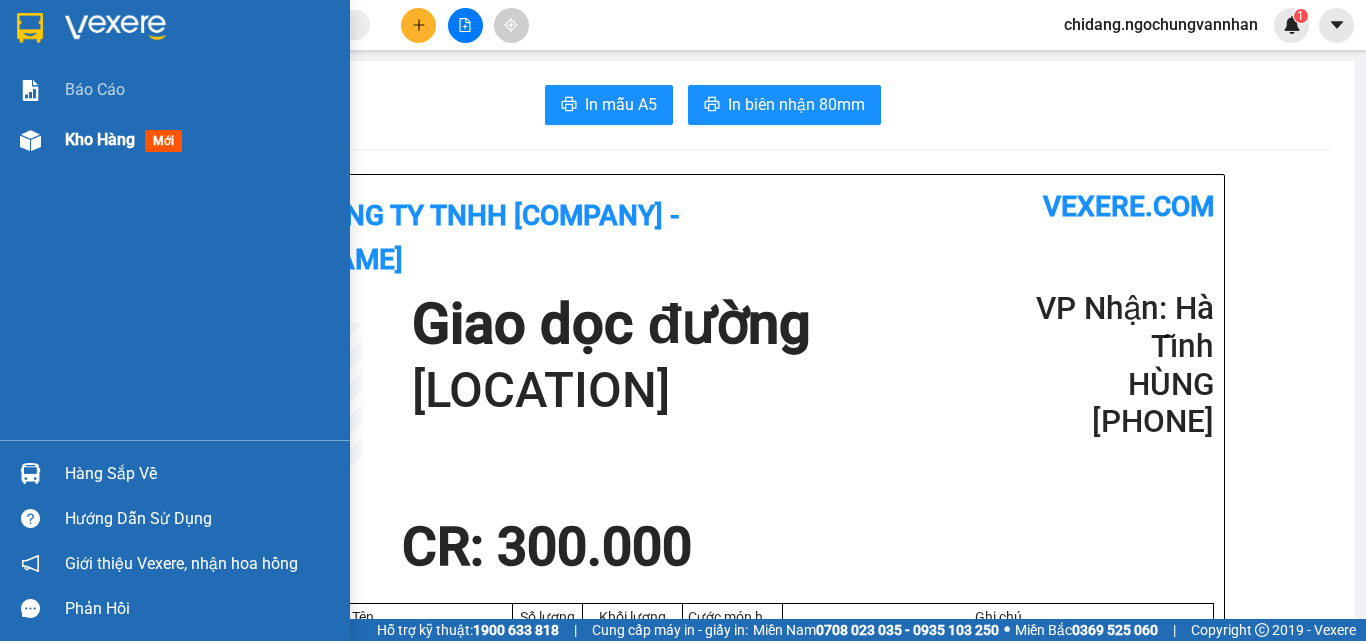 click on "Kho hàng" at bounding box center (100, 139) 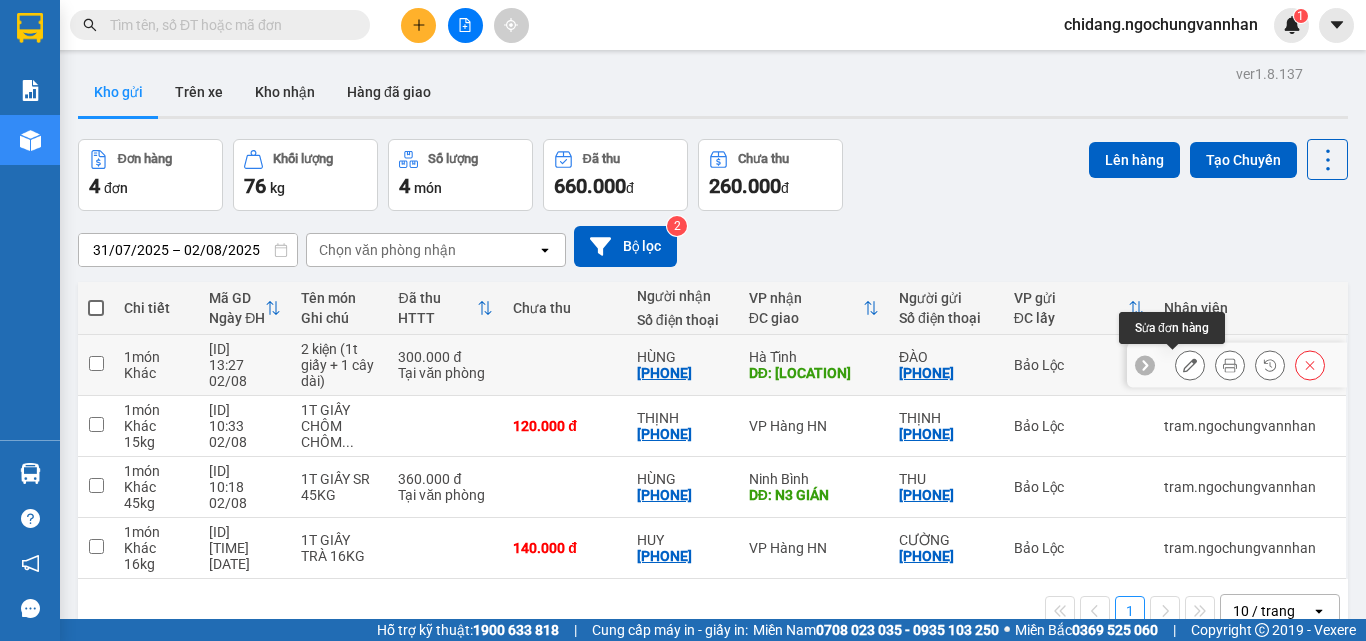 click at bounding box center (1190, 365) 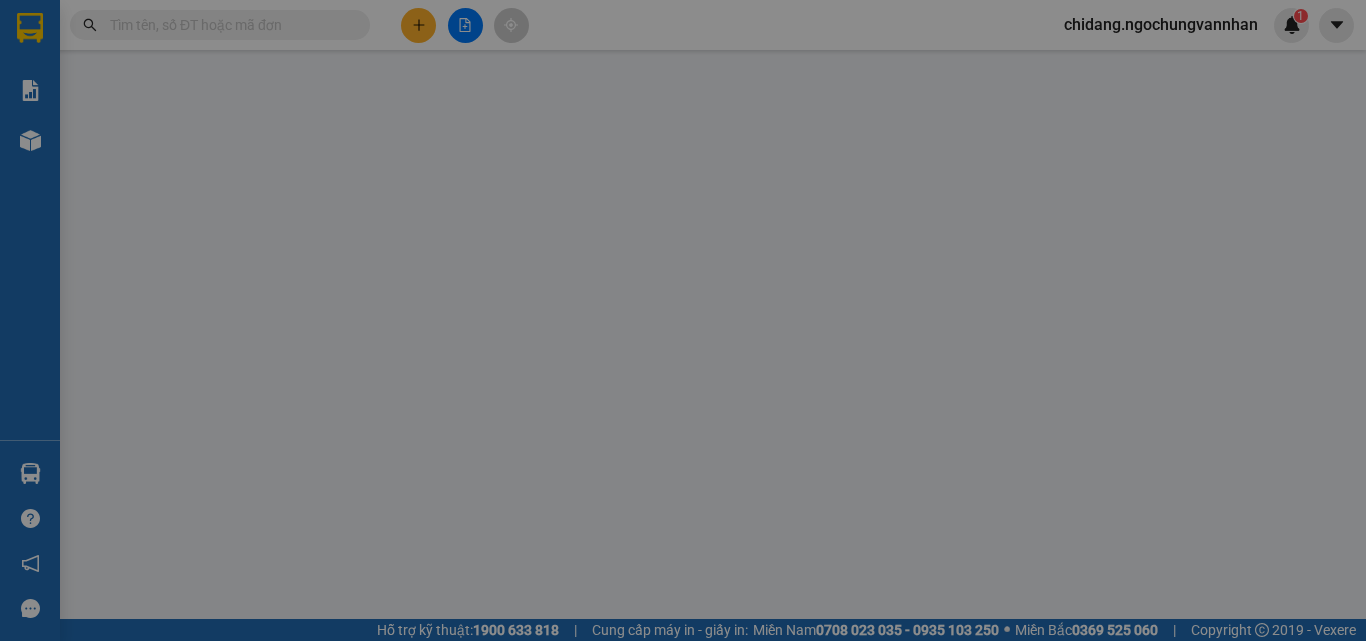 type on "[PHONE]" 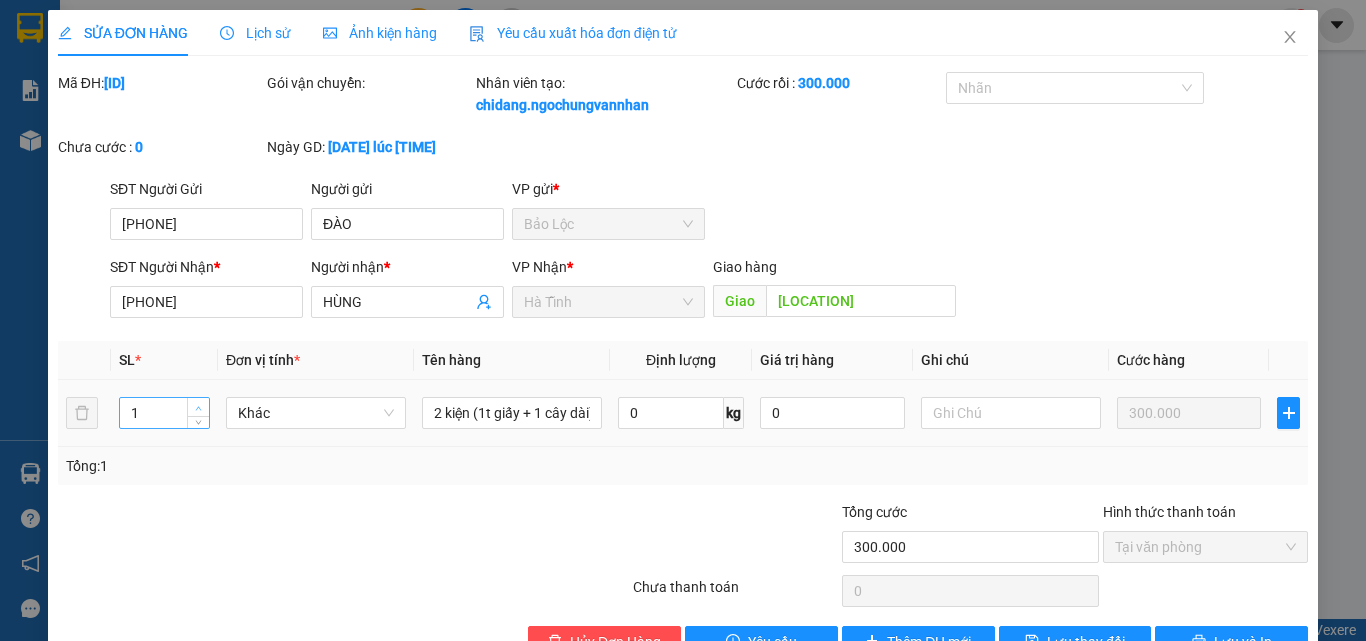 type on "2" 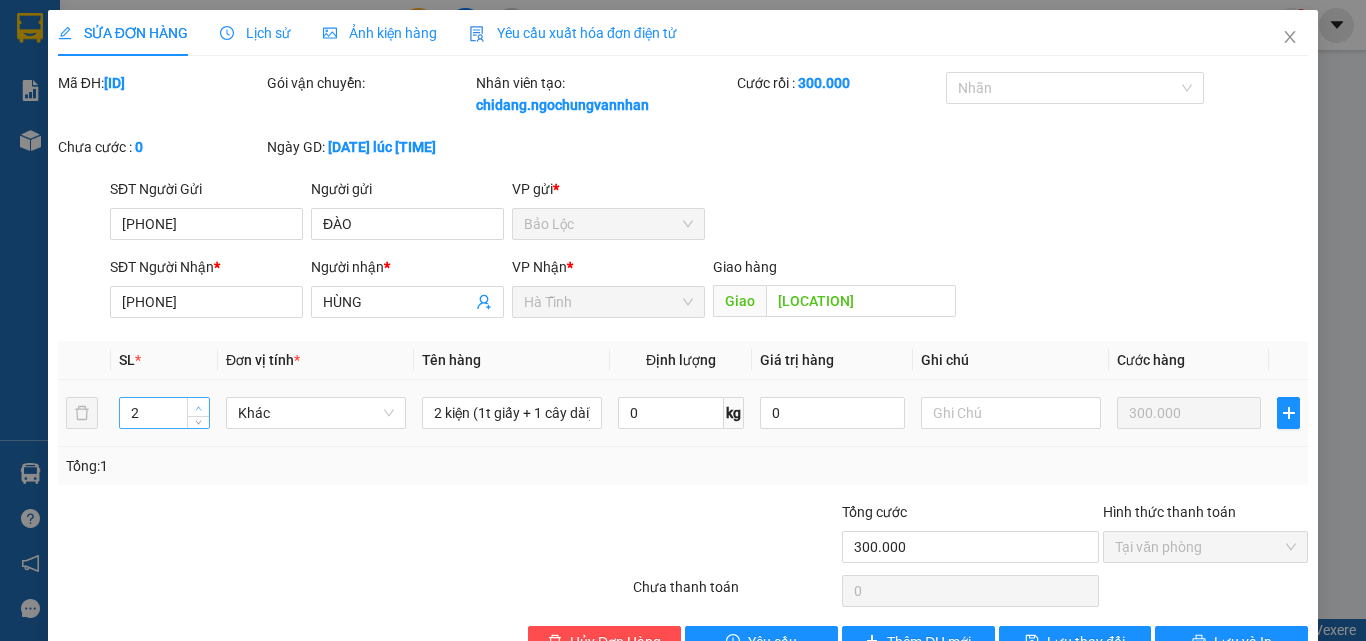 click at bounding box center [199, 408] 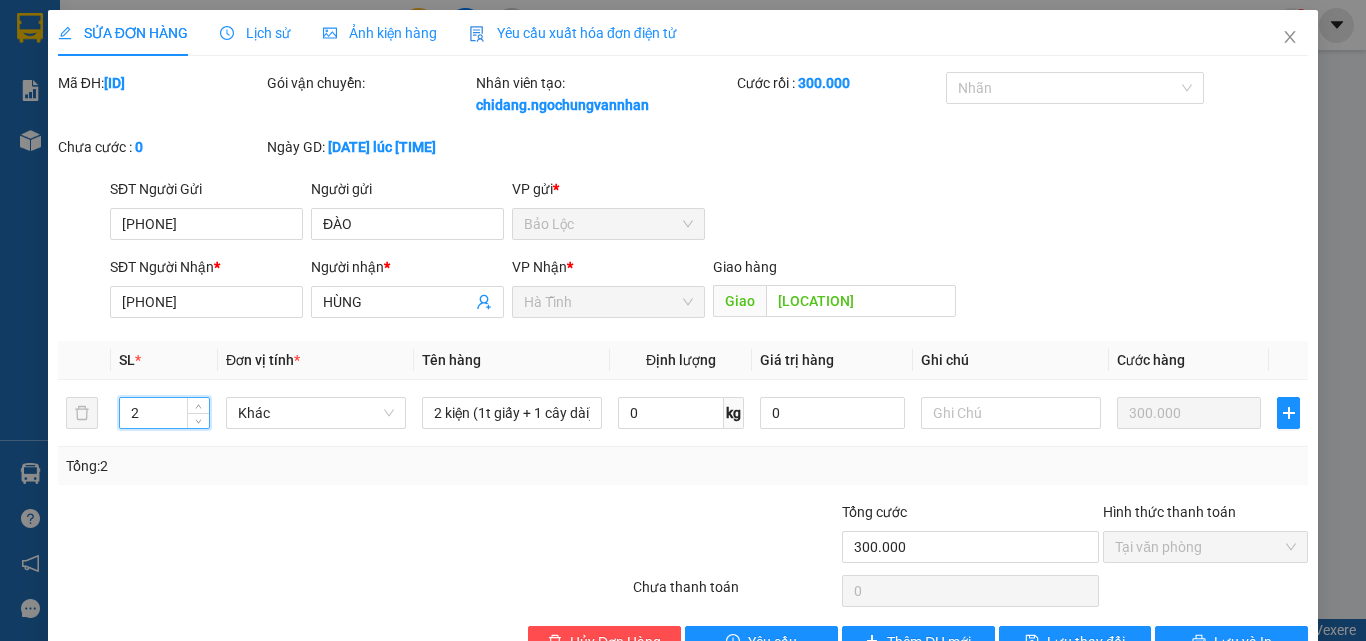scroll, scrollTop: 56, scrollLeft: 0, axis: vertical 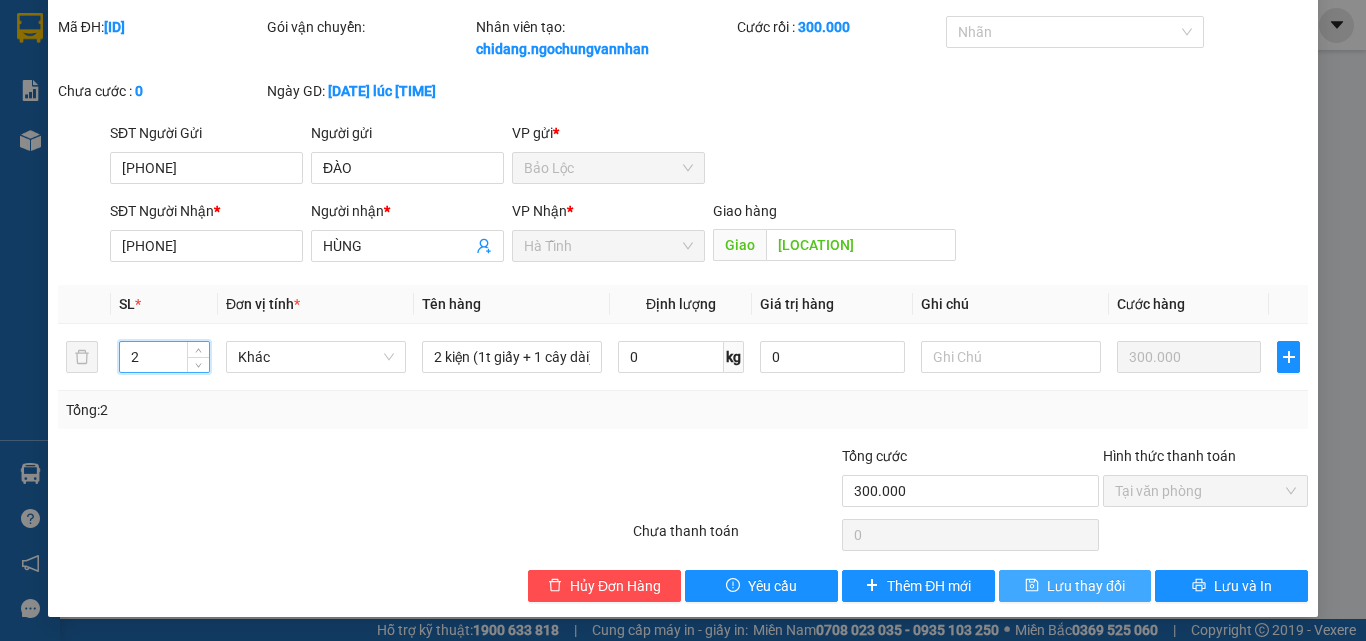 click on "Lưu thay đổi" at bounding box center (1086, 586) 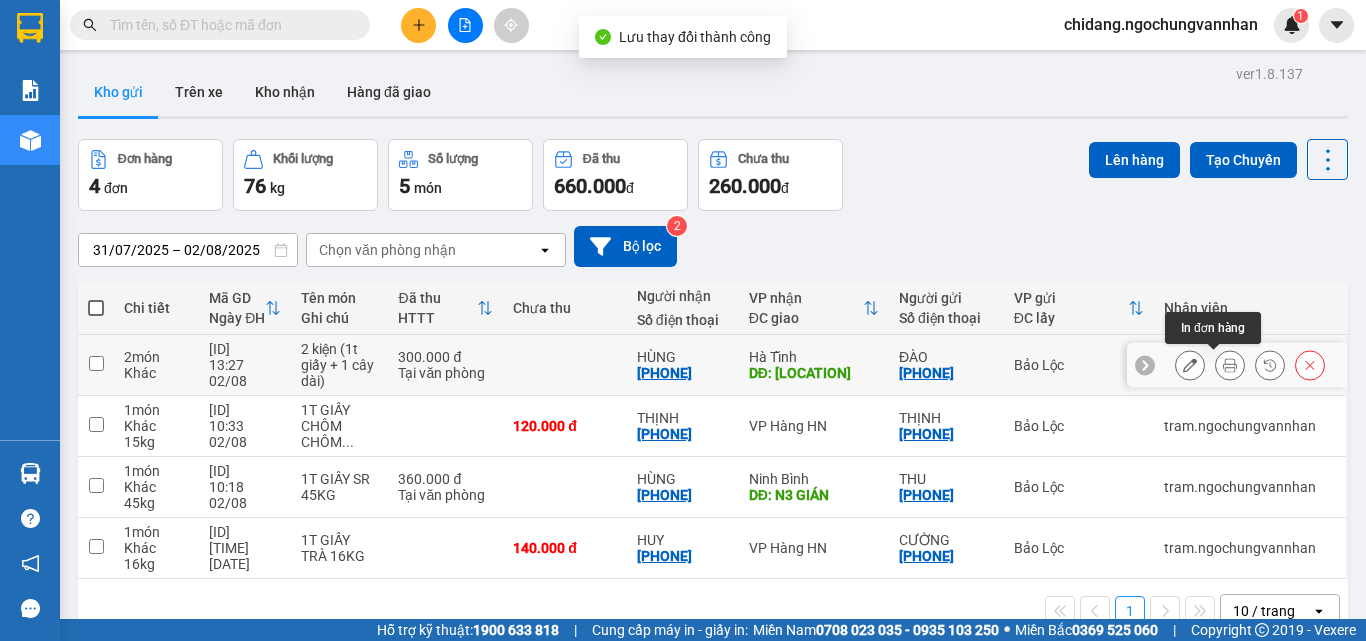 click 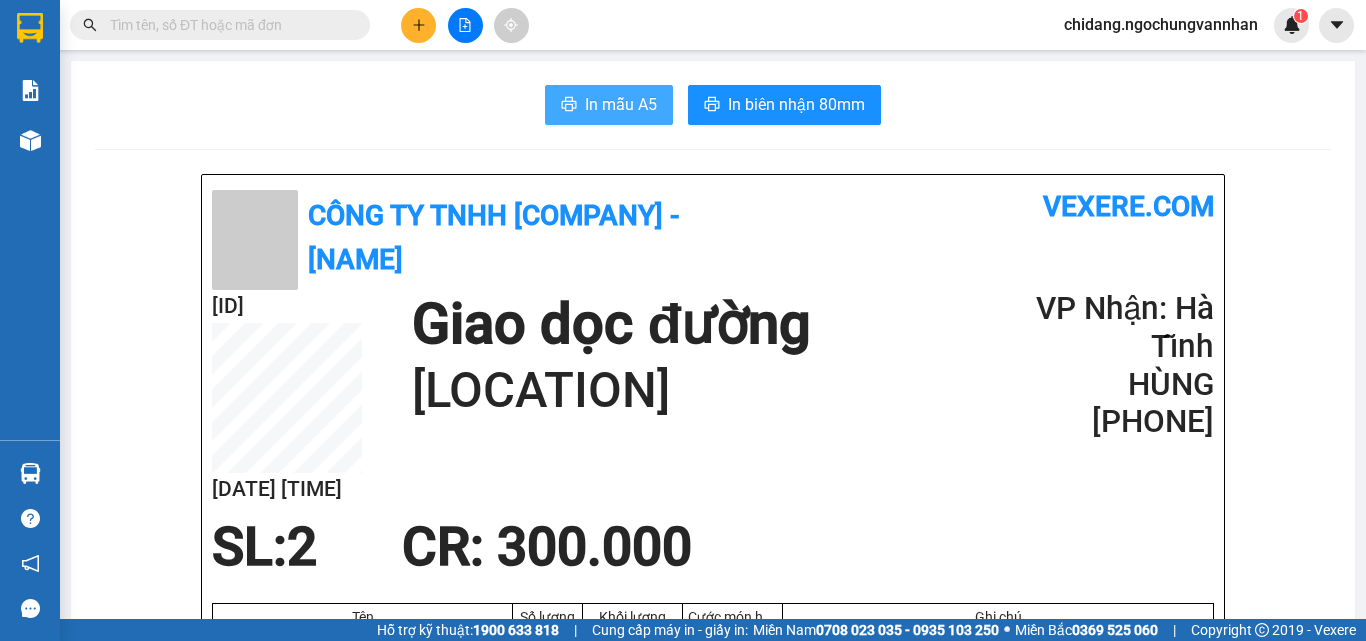 click on "In mẫu A5" at bounding box center [621, 104] 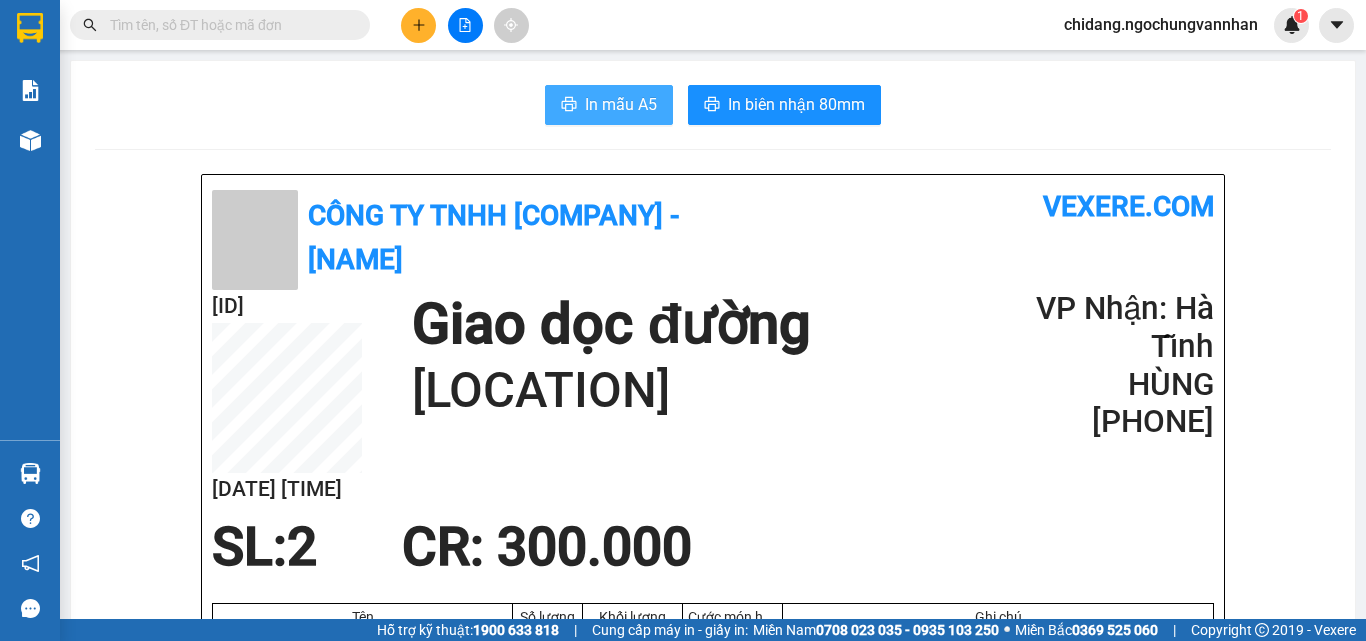 scroll, scrollTop: 0, scrollLeft: 0, axis: both 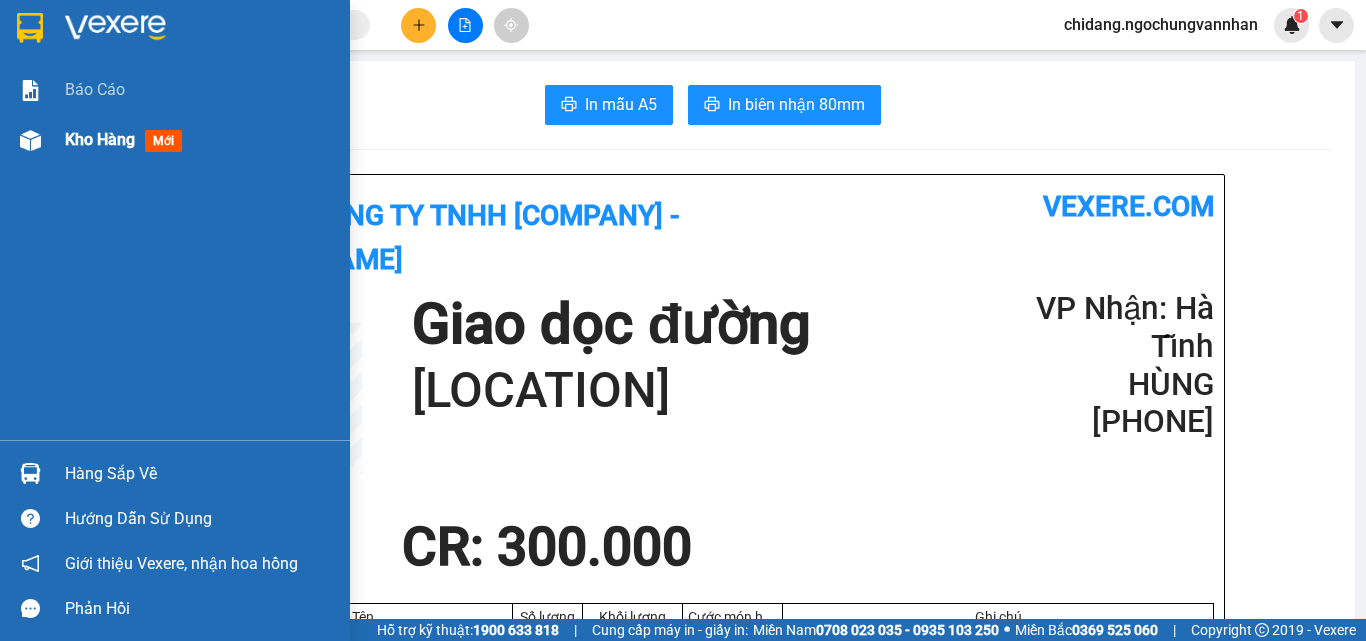 click on "Kho hàng" at bounding box center (100, 139) 